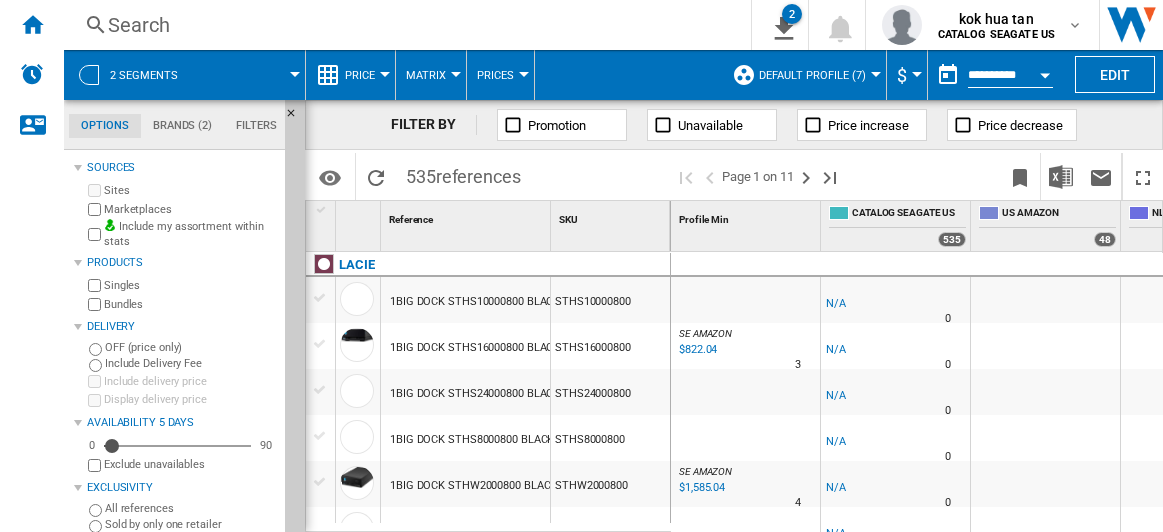 scroll, scrollTop: 0, scrollLeft: 0, axis: both 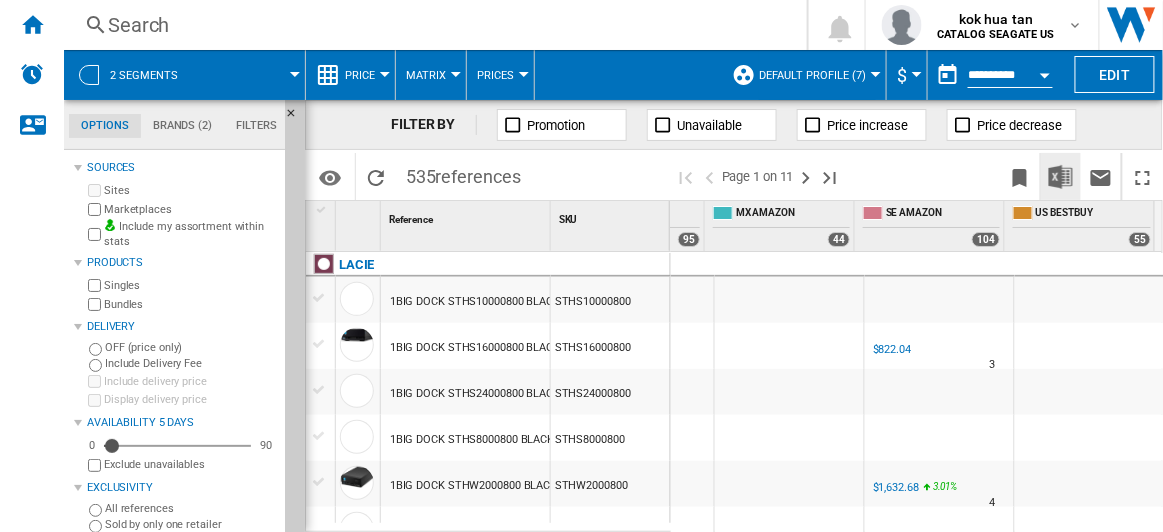 click at bounding box center (1061, 177) 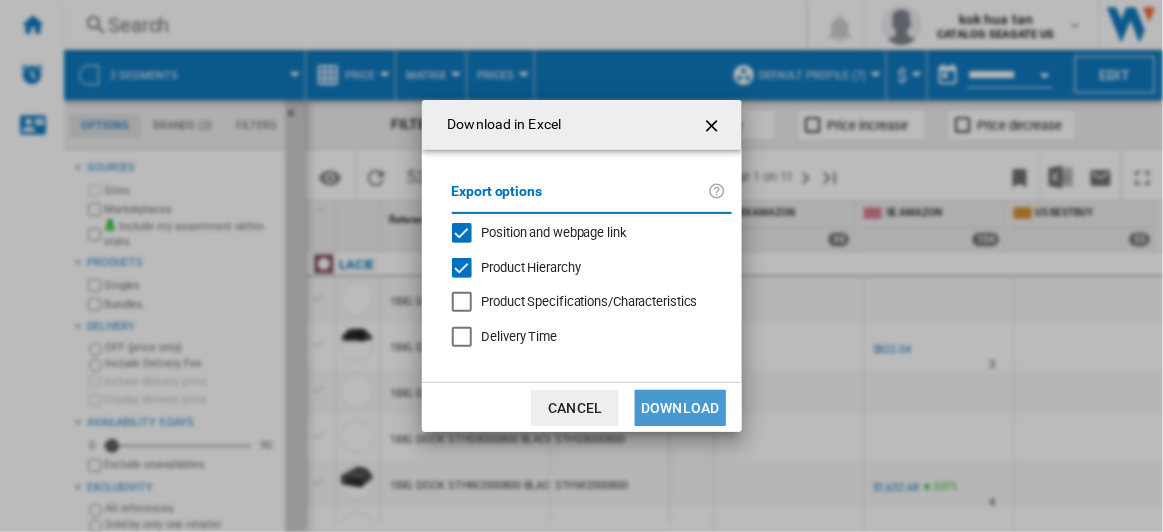 click on "Download" 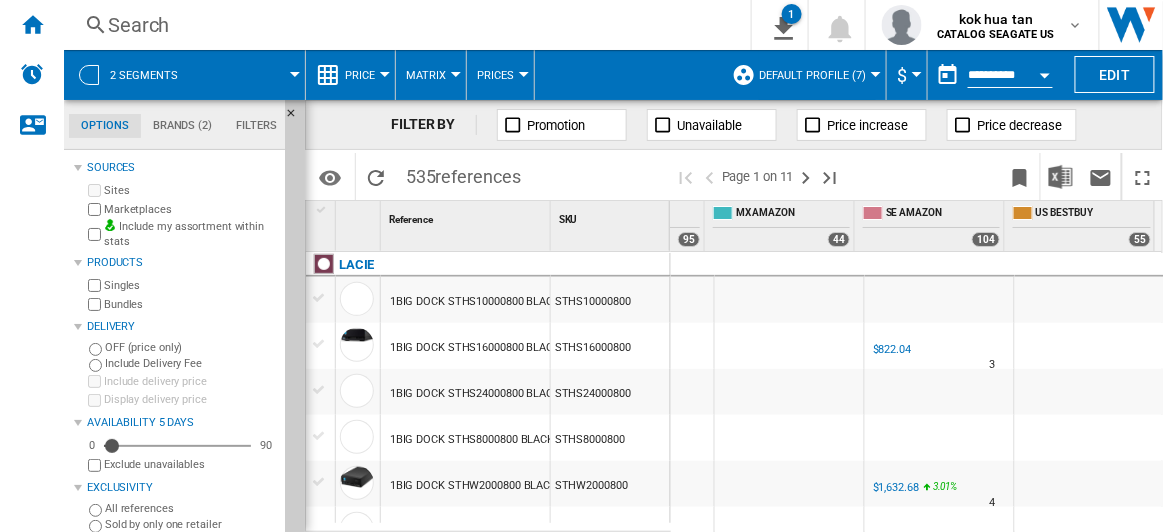 click on "Search" at bounding box center [403, 25] 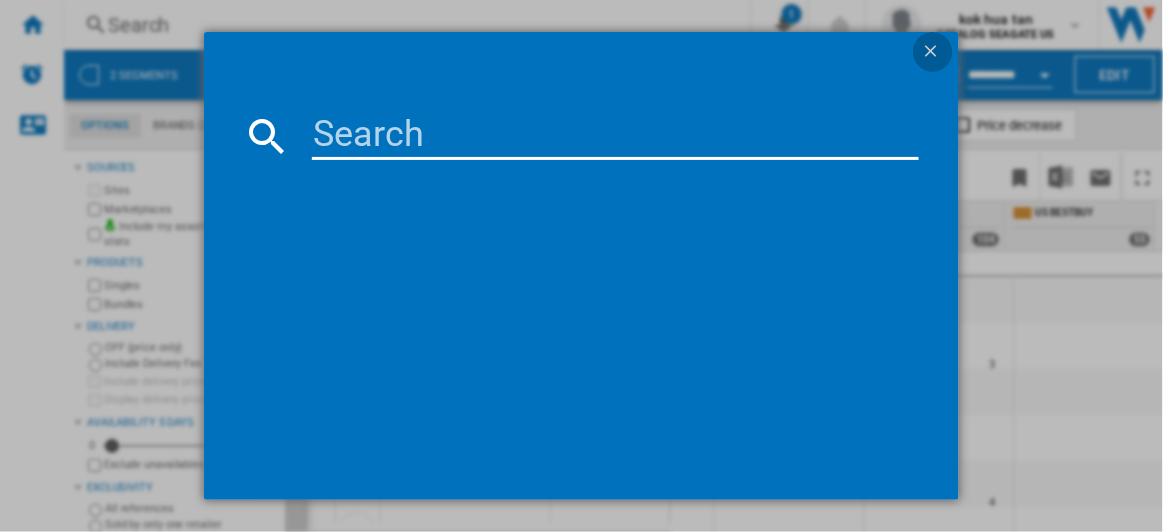 click at bounding box center [933, 53] 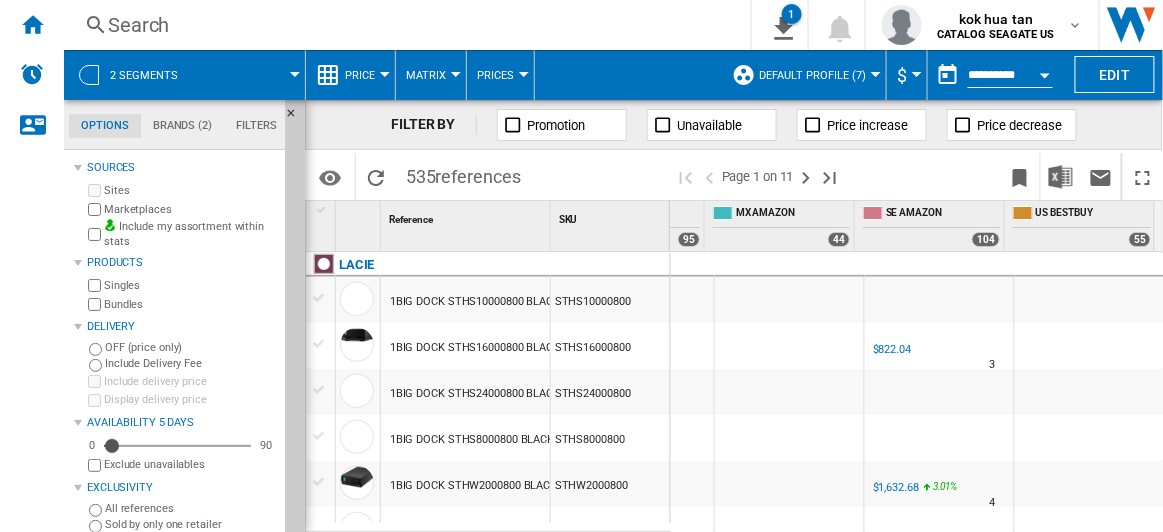 scroll, scrollTop: 1897, scrollLeft: 566, axis: both 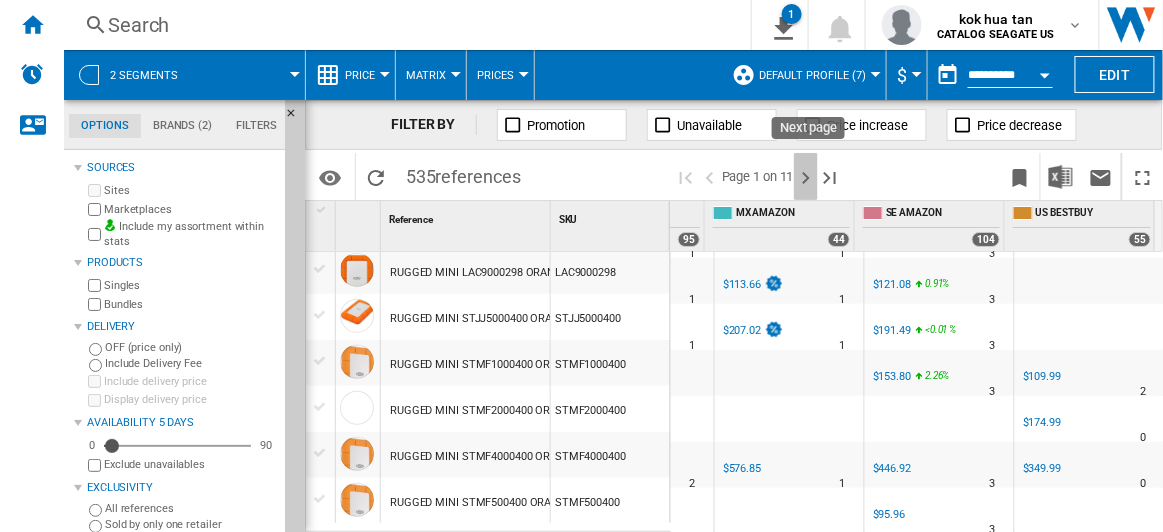 click at bounding box center [806, 178] 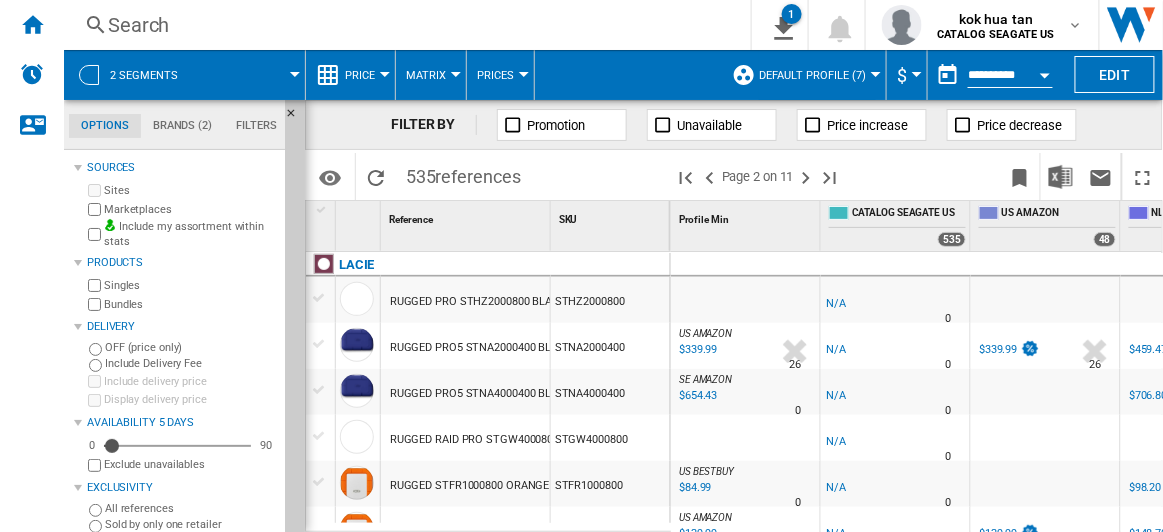 scroll, scrollTop: 0, scrollLeft: 566, axis: horizontal 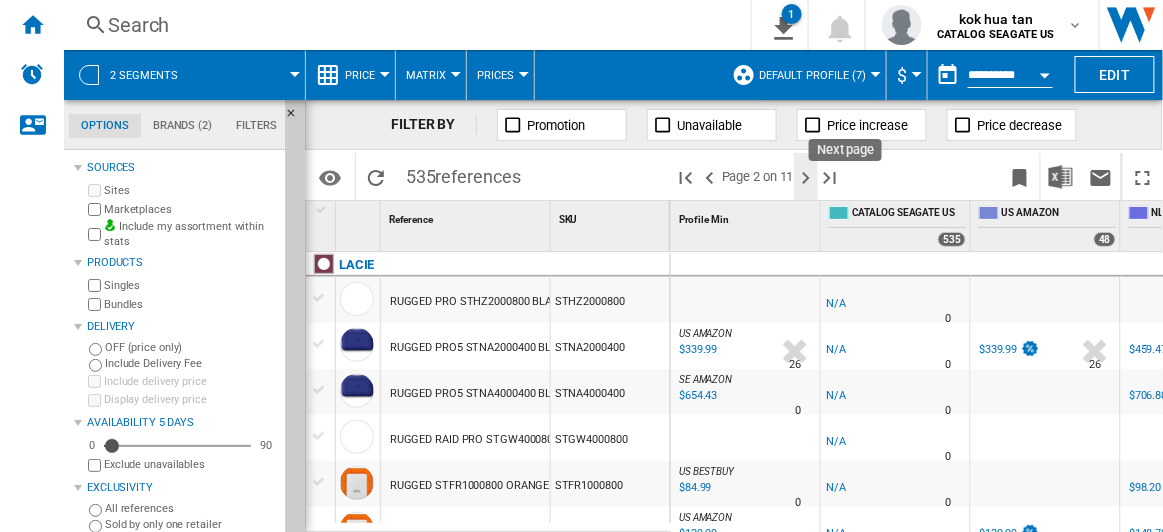 click at bounding box center (806, 178) 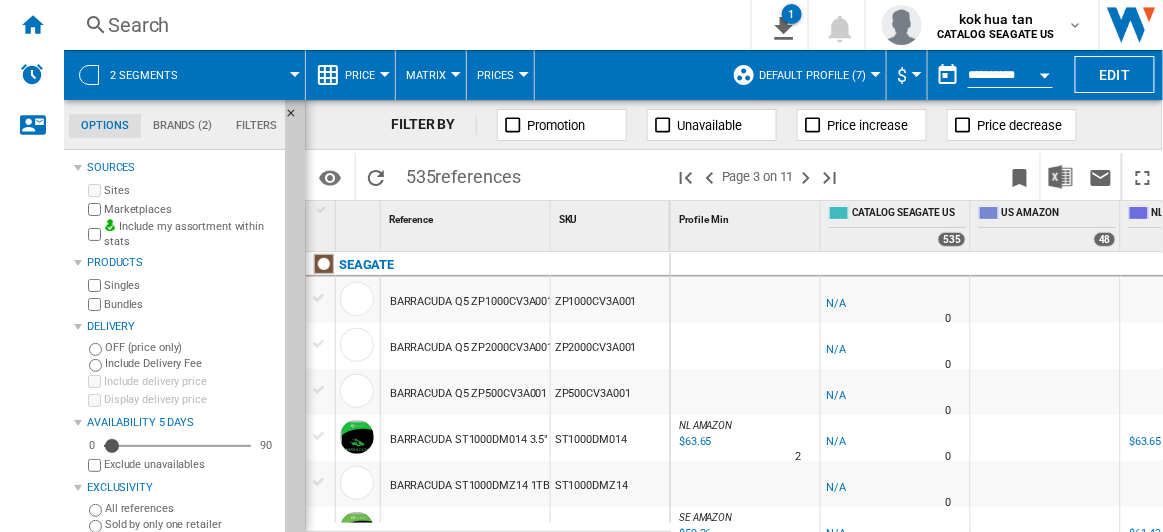 scroll, scrollTop: 0, scrollLeft: 278, axis: horizontal 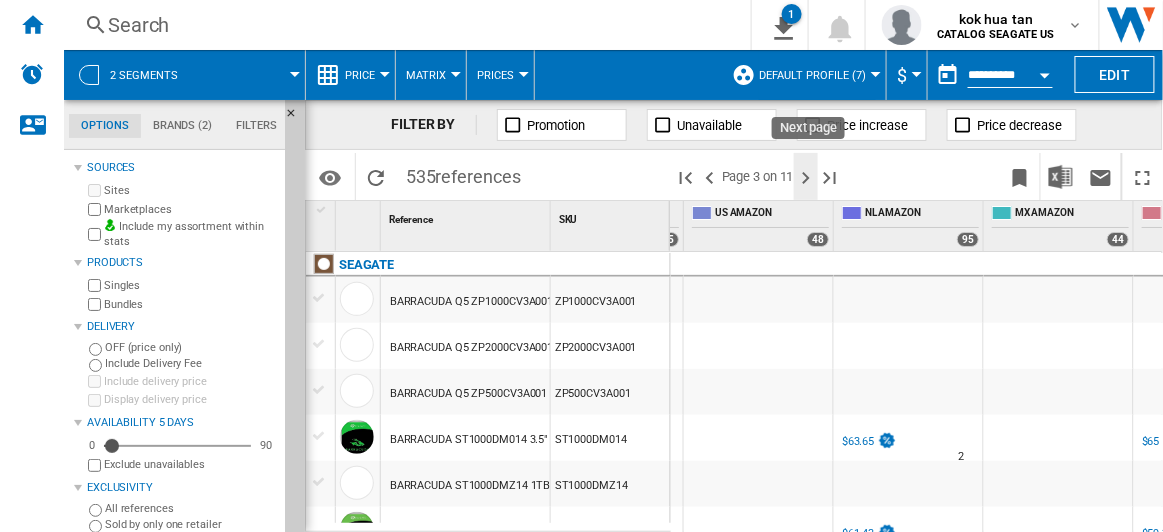 click at bounding box center (806, 178) 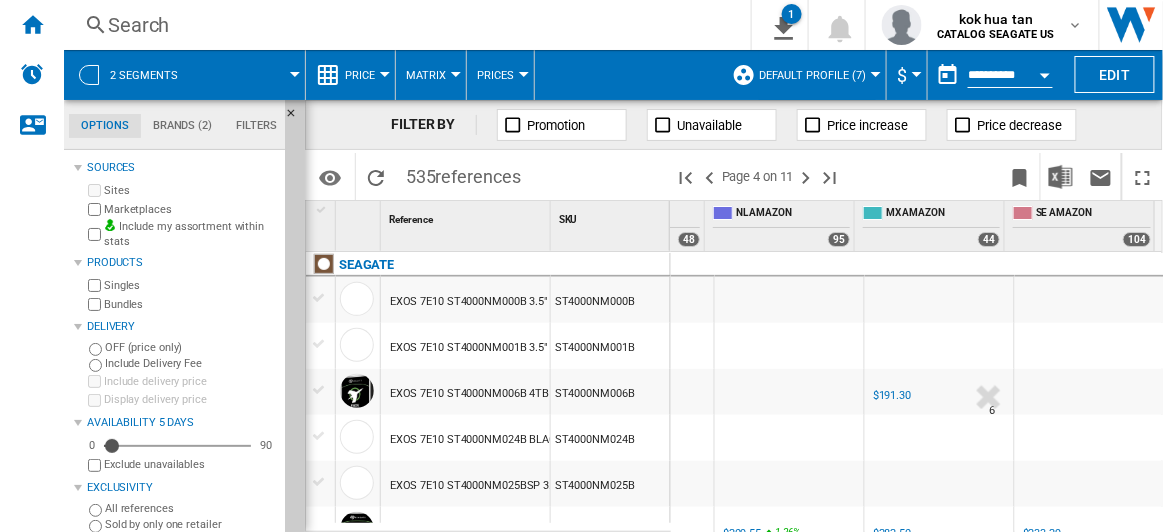 click on "Default profile (7)
Default profile (7)
ALL (21)
APAC Sites (3)
asia (3)
CA Sites (5)
EU Sites (10)
US Sites (8)
US Sites 1 (2)
Edit "Default profile"...
Create...
Manage profiles..." at bounding box center [804, 75] 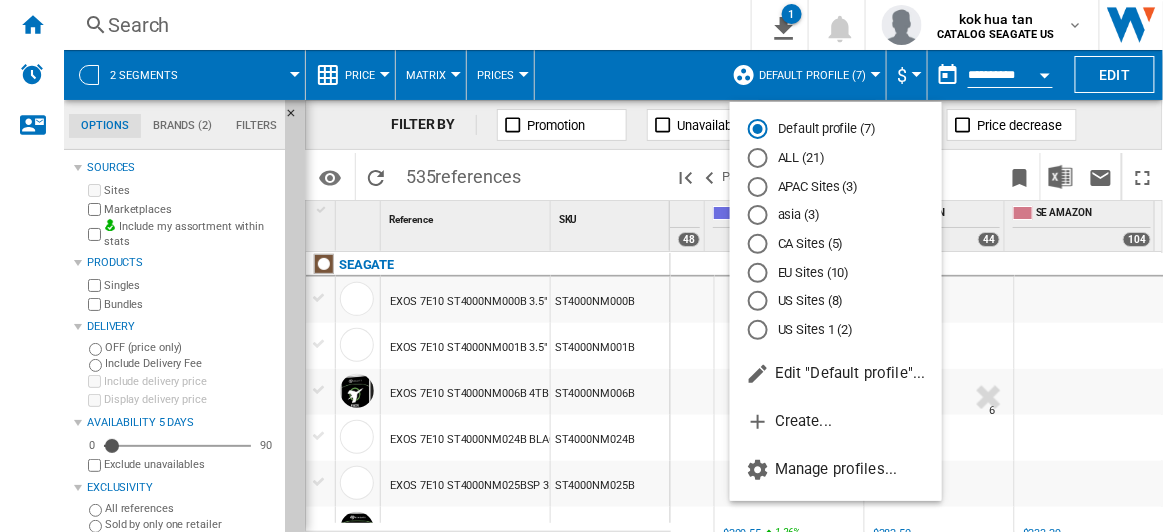 click on "Default profile (7)" at bounding box center [836, 129] 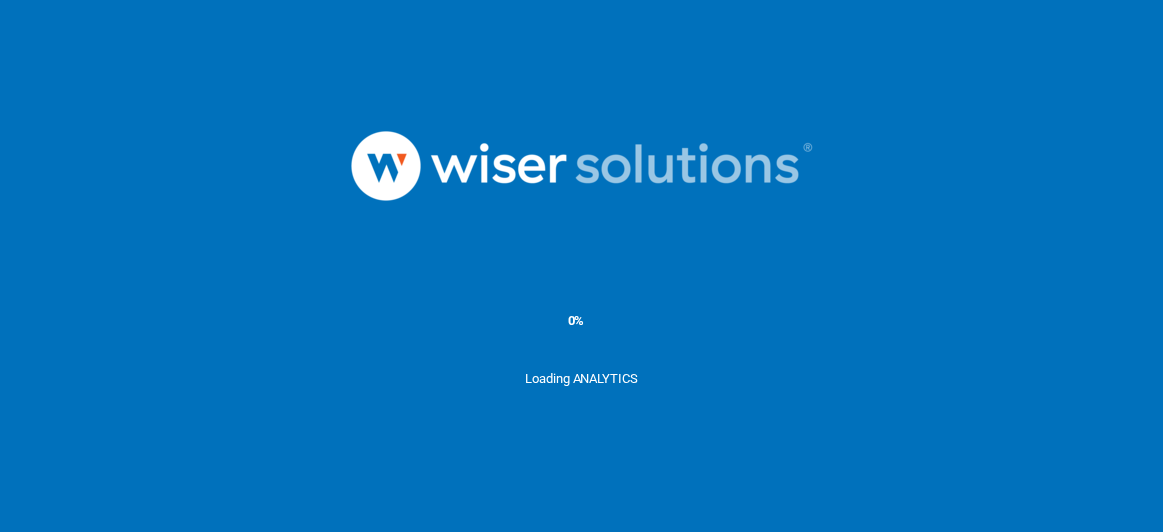scroll, scrollTop: 0, scrollLeft: 0, axis: both 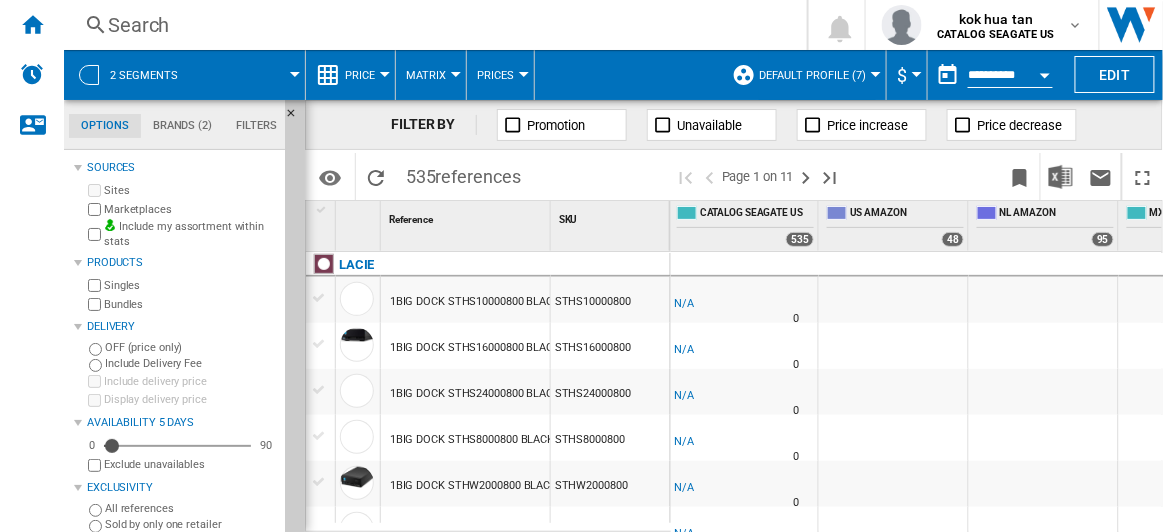 click at bounding box center (876, 74) 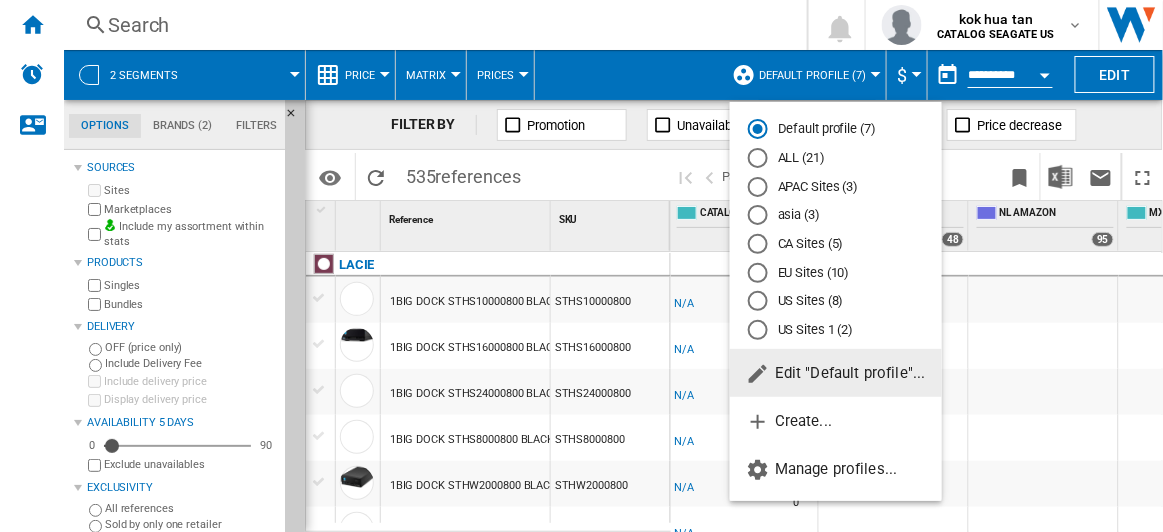 click on "Edit "Default profile"..." 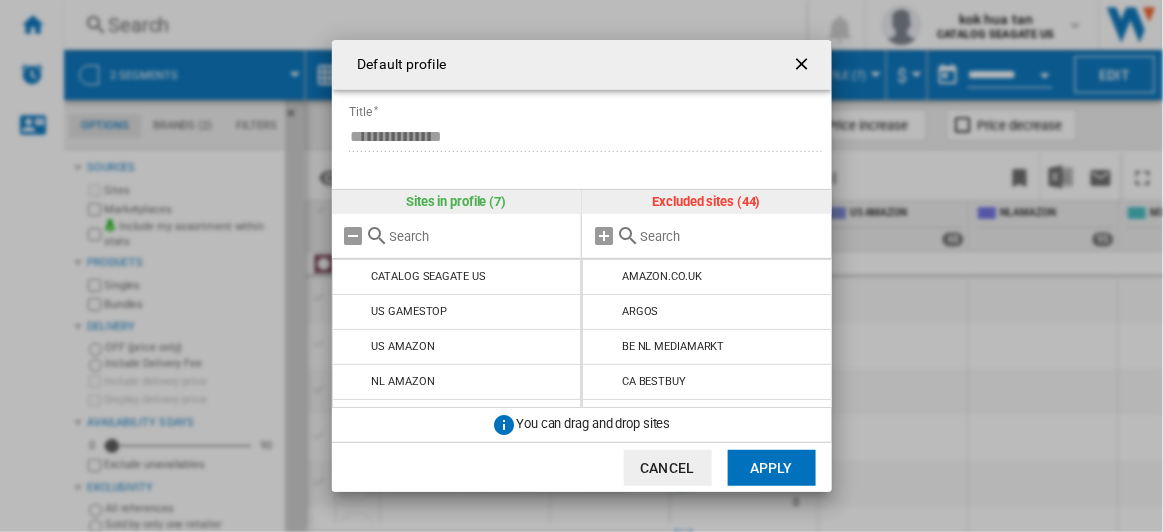 click on "Cancel" 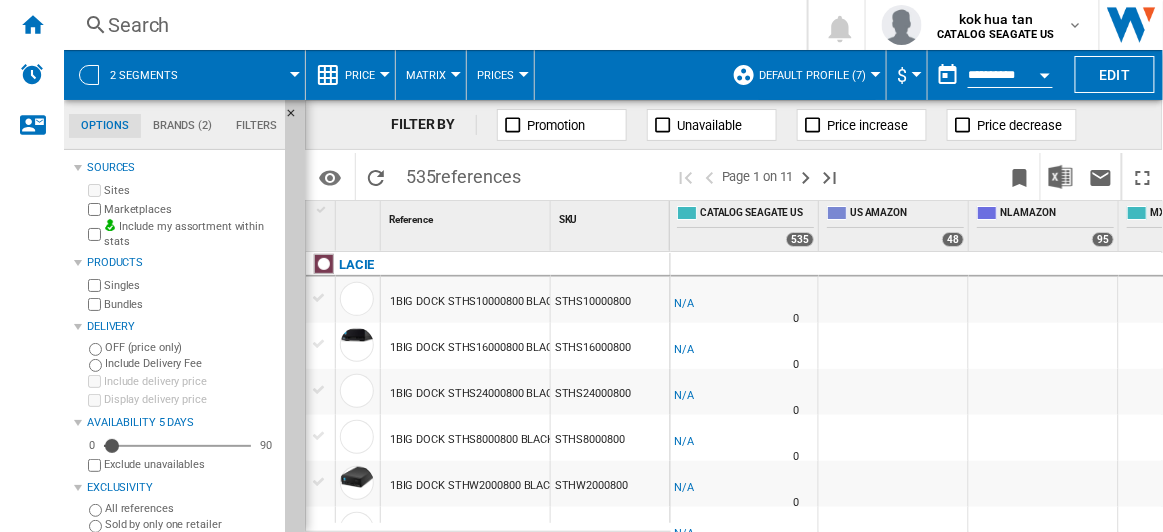click at bounding box center [876, 74] 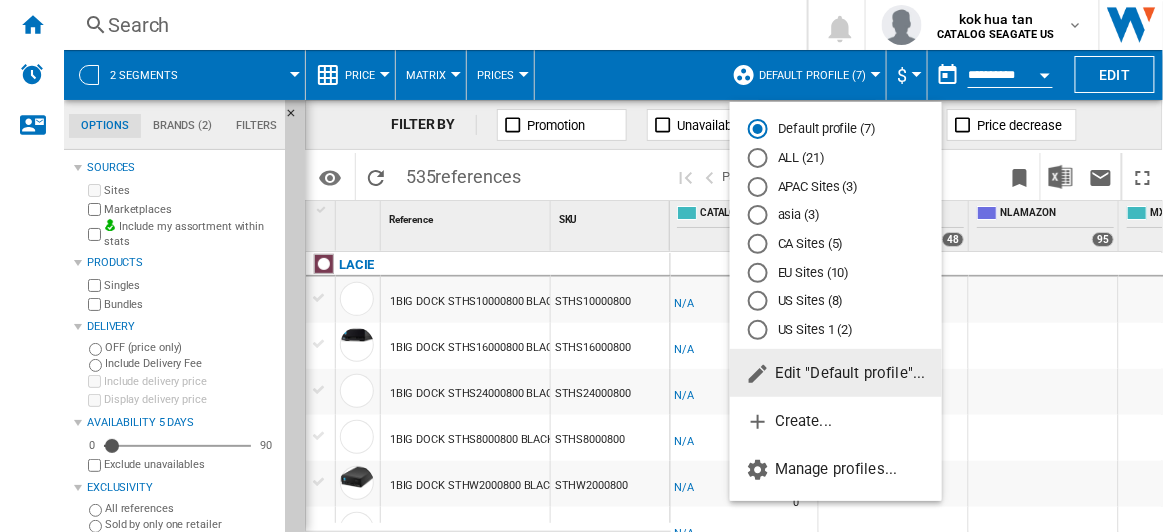 click on "US Sites 1 (2)" at bounding box center (836, 330) 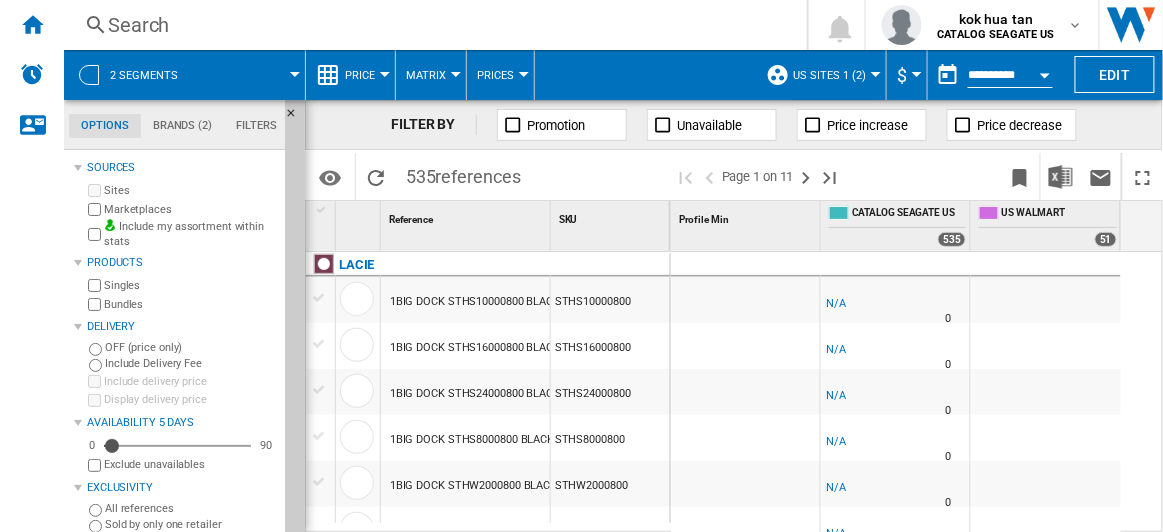 click on "US Sites 1 (2)
Default profile (7)
ALL (21)
APAC Sites (3)
asia (3)
CA Sites (5)
EU Sites (10)
US Sites (8)
US Sites 1 (2)
Edit "US Sites 1"...
Create...
Manage profiles..." at bounding box center [821, 75] 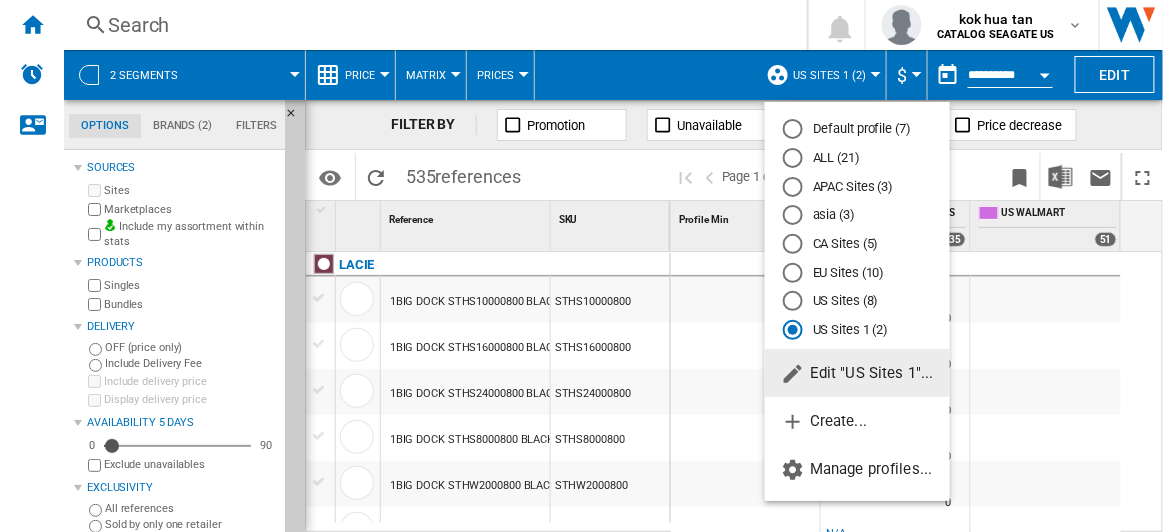 click on "Edit "US Sites 1"..." 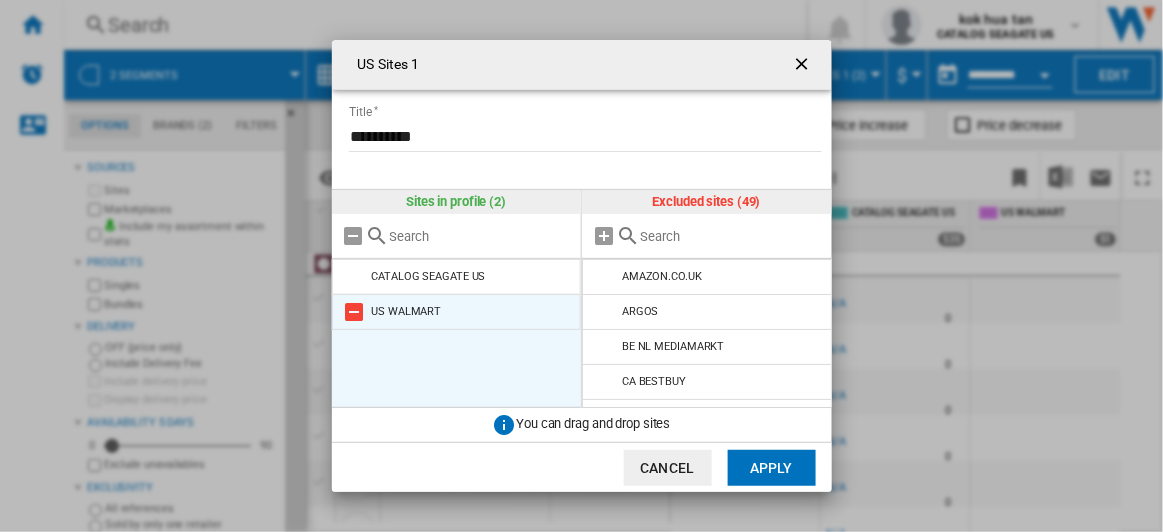 click at bounding box center [355, 312] 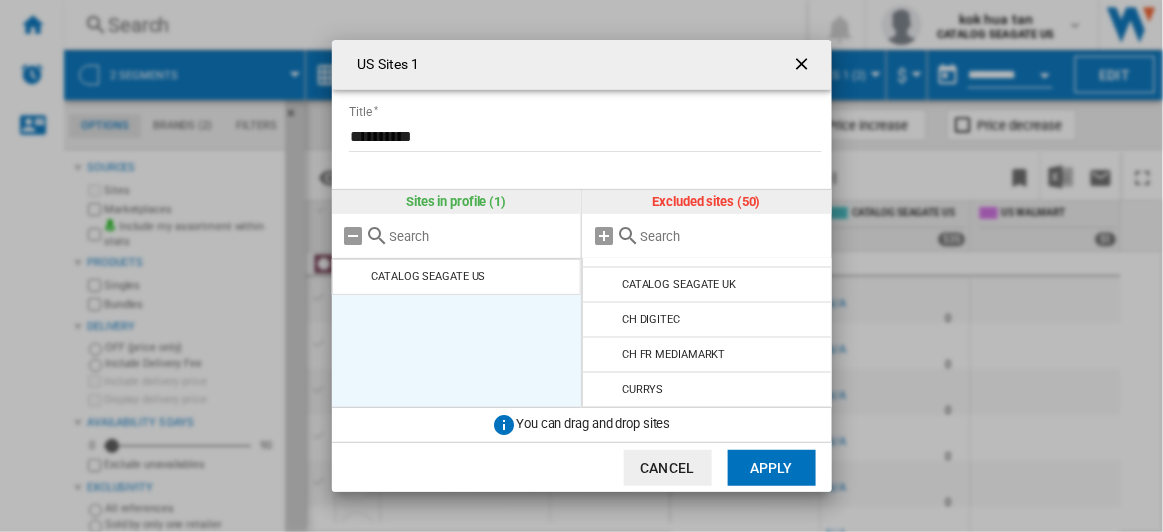 scroll, scrollTop: 1090, scrollLeft: 0, axis: vertical 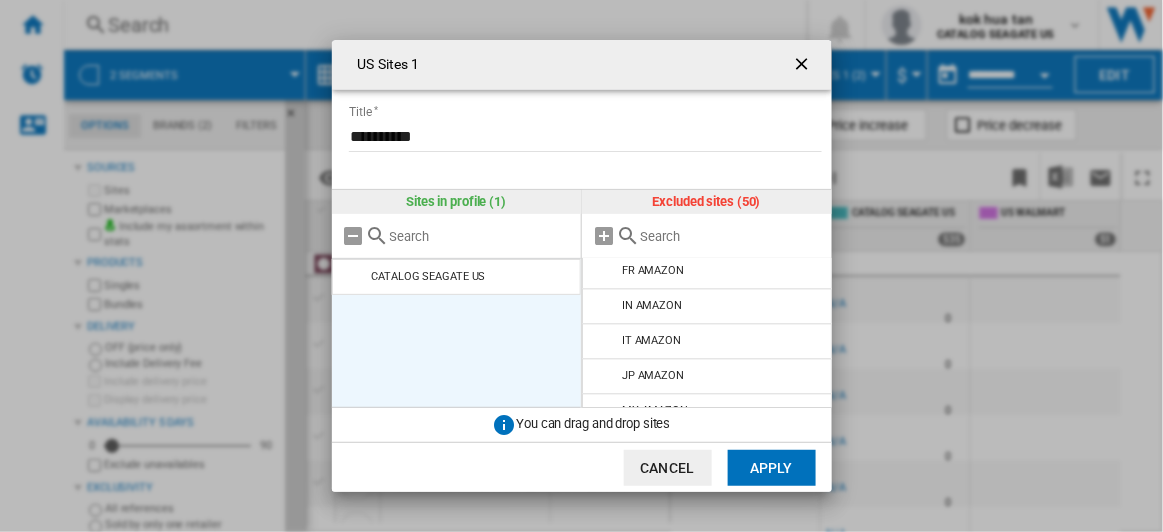 click at bounding box center (731, 236) 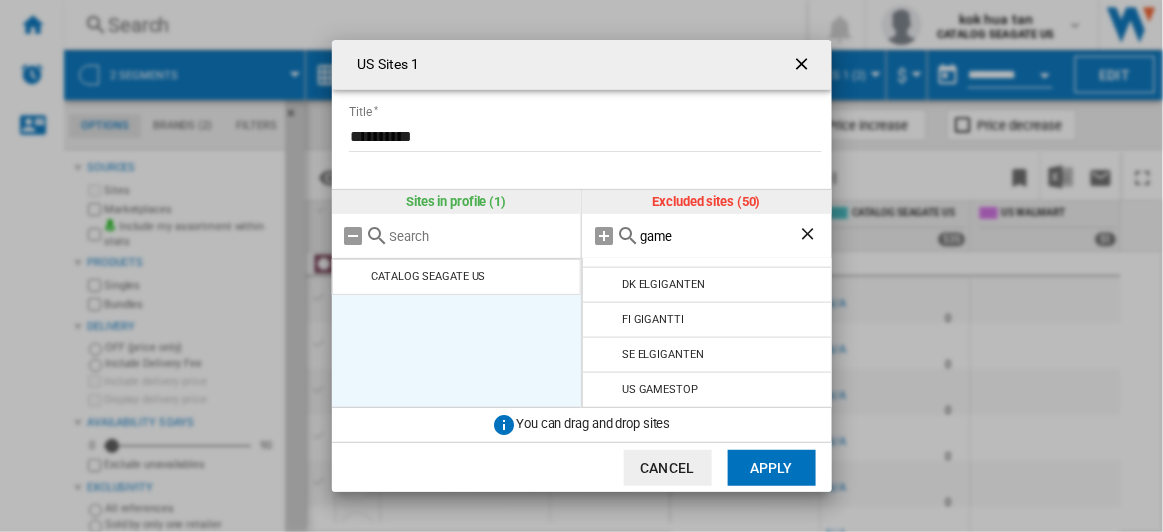 scroll, scrollTop: 0, scrollLeft: 0, axis: both 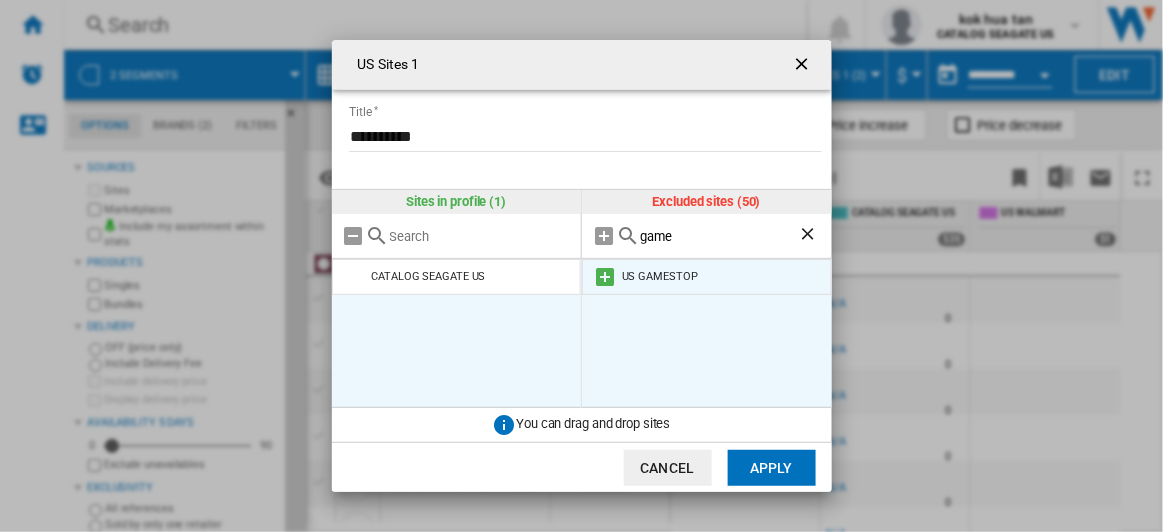type on "game" 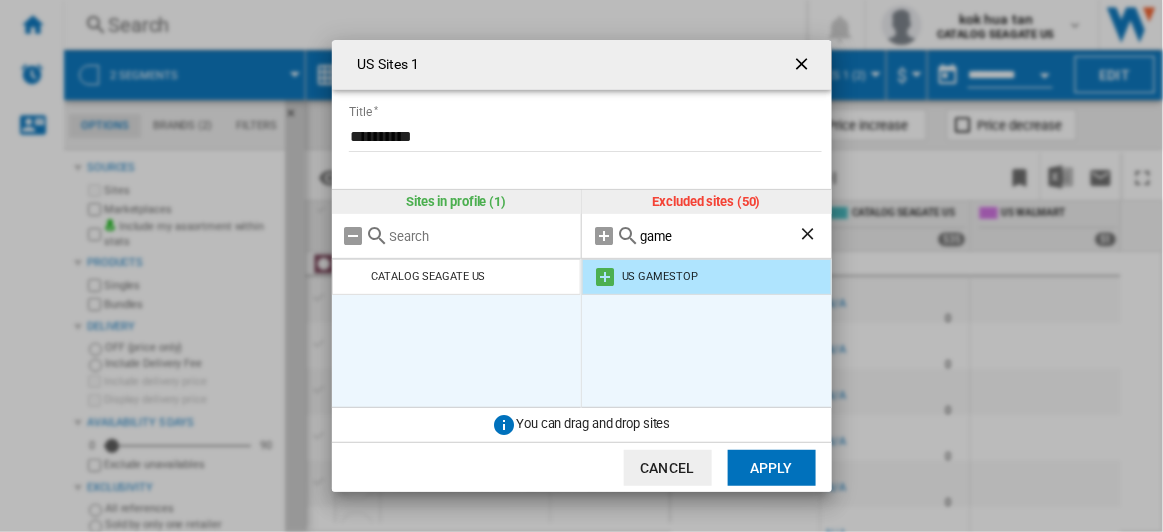 click at bounding box center (605, 277) 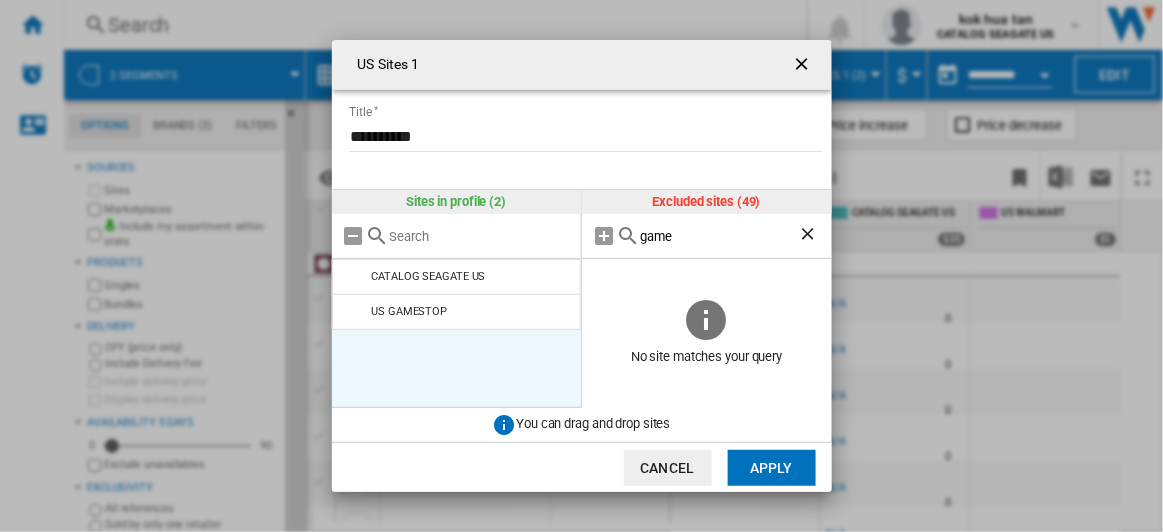 click on "Apply" 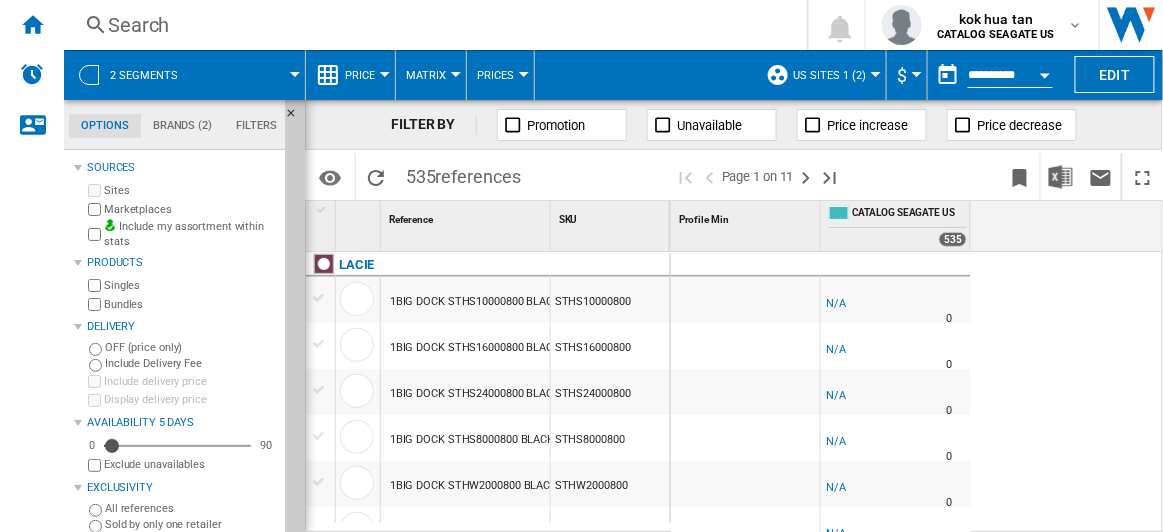 scroll, scrollTop: 649, scrollLeft: 0, axis: vertical 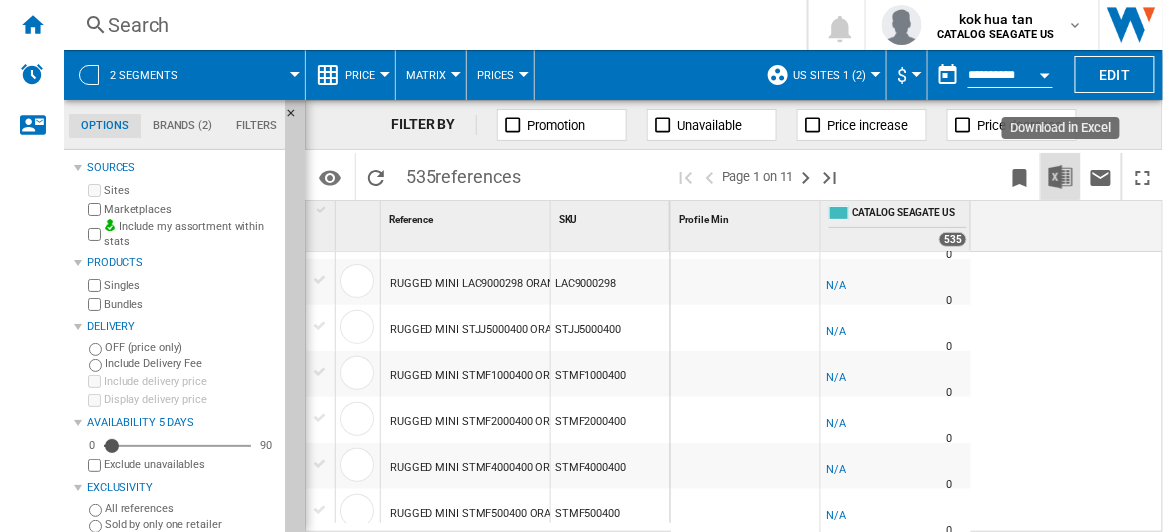 click at bounding box center [1061, 177] 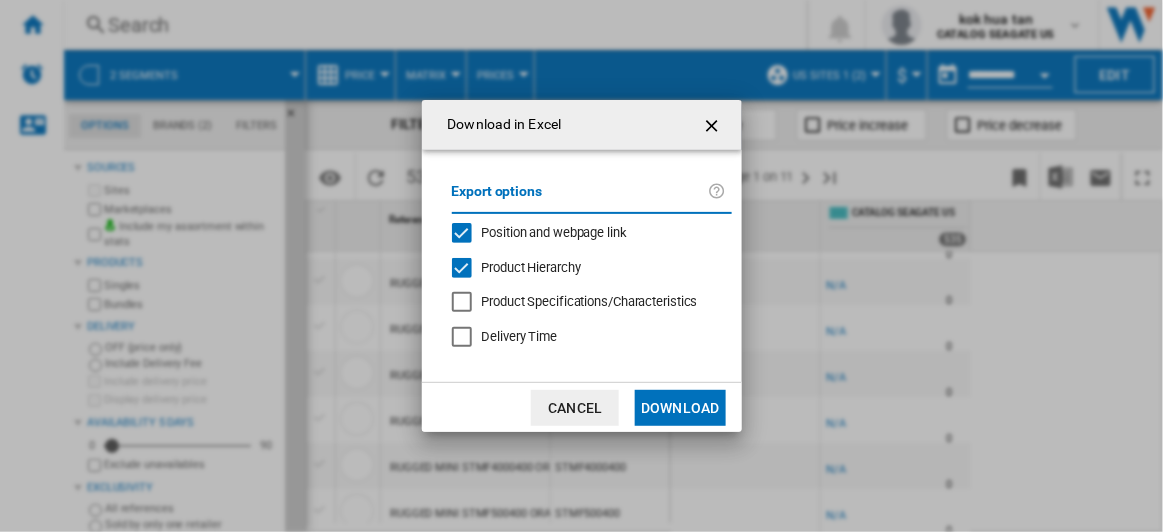 click on "Download" 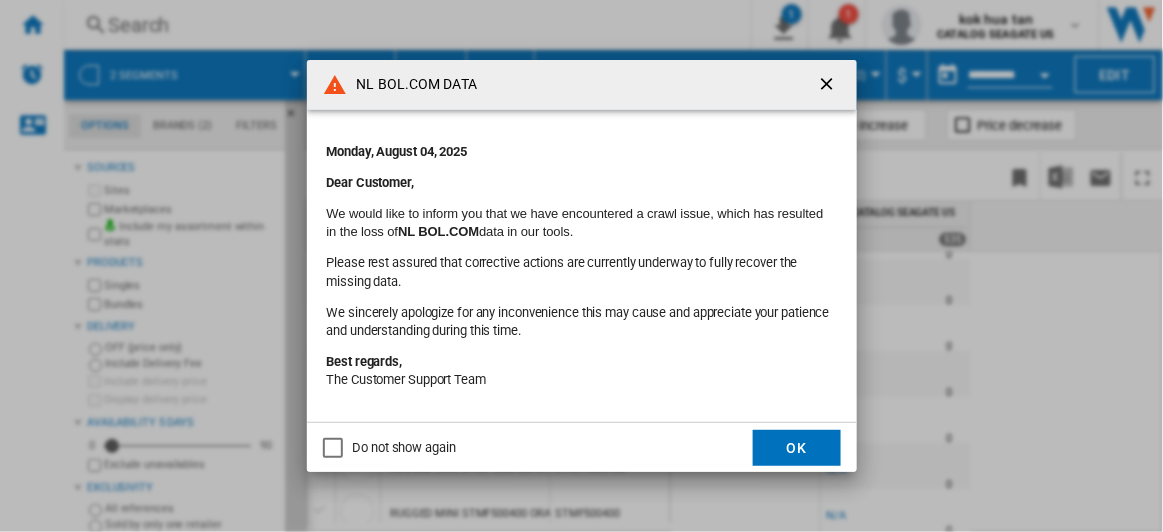 click on "OK" 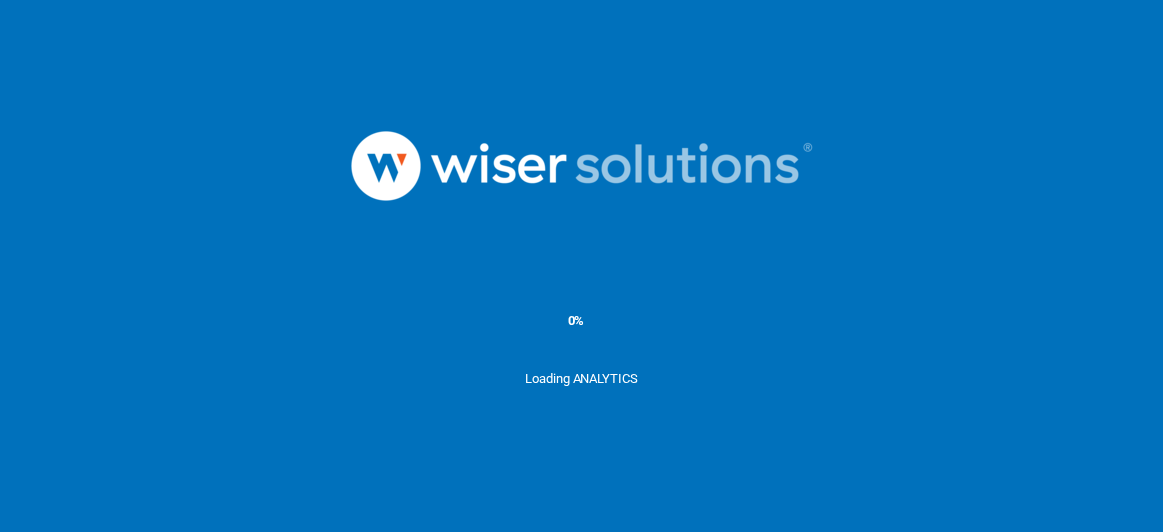 scroll, scrollTop: 0, scrollLeft: 0, axis: both 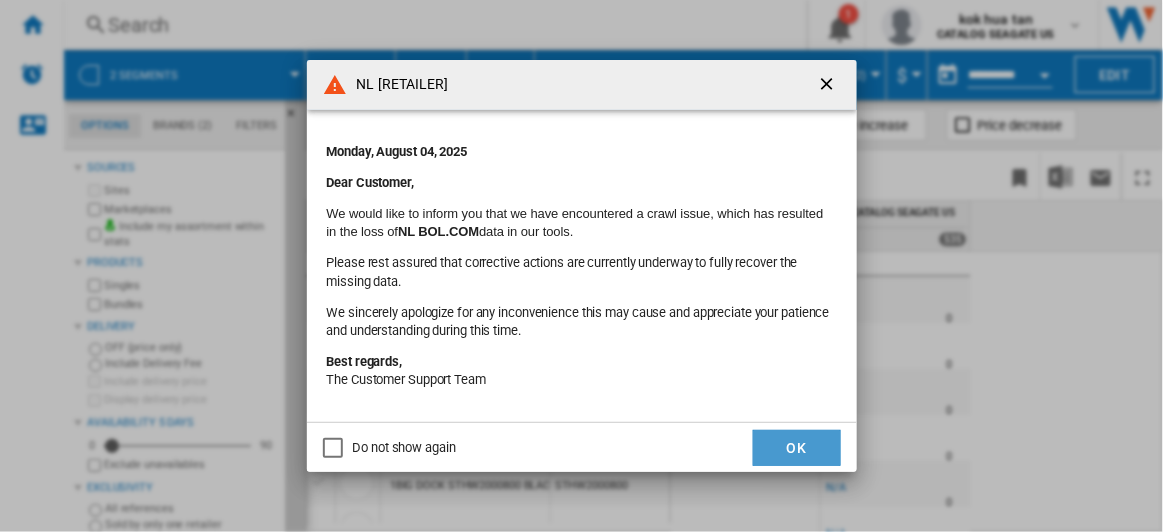 click on "OK" 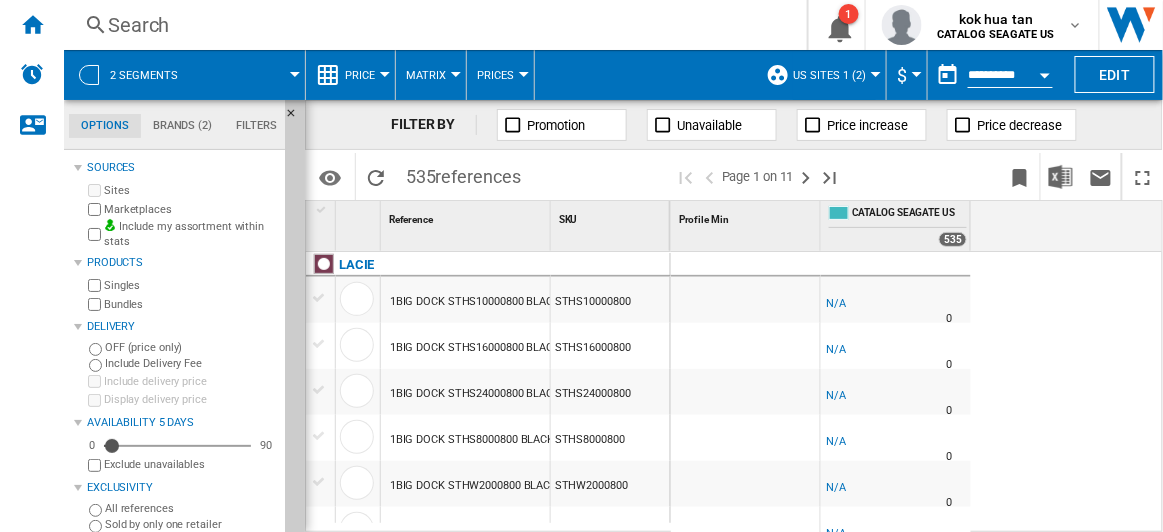click on "US Sites 1 (2)" at bounding box center [834, 75] 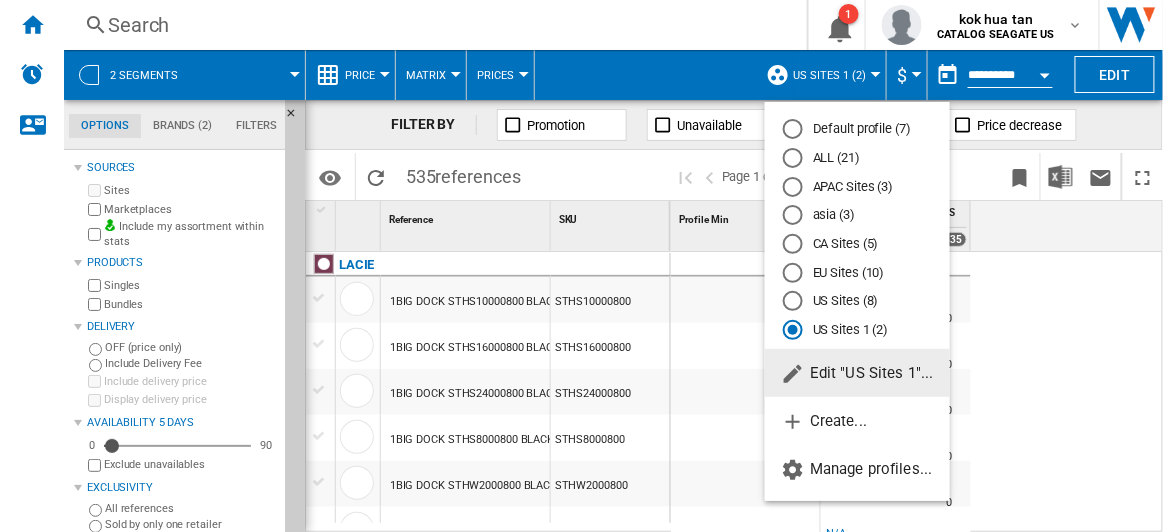 click on "Edit "US Sites 1"..." 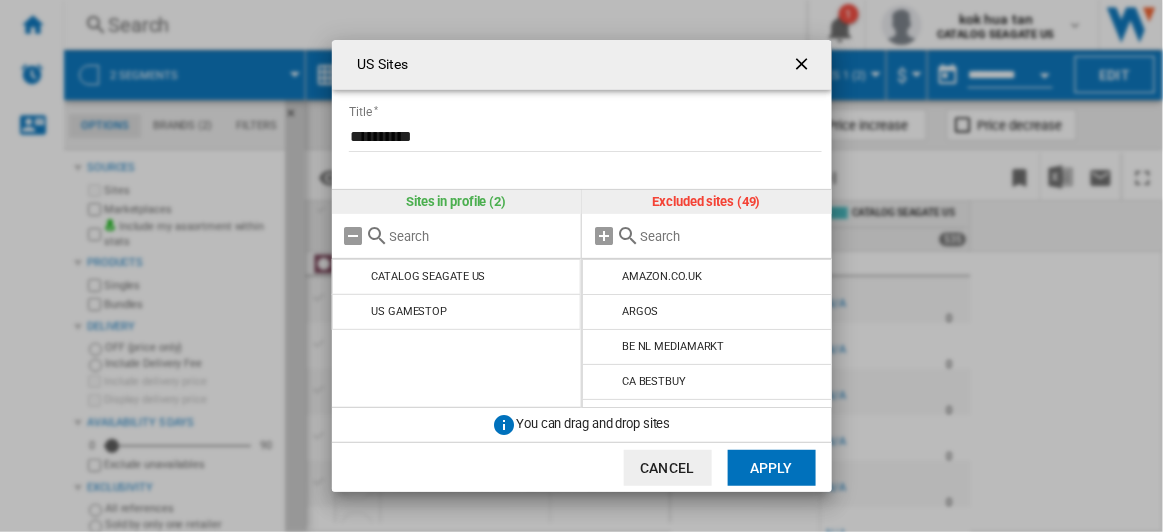 click at bounding box center (804, 66) 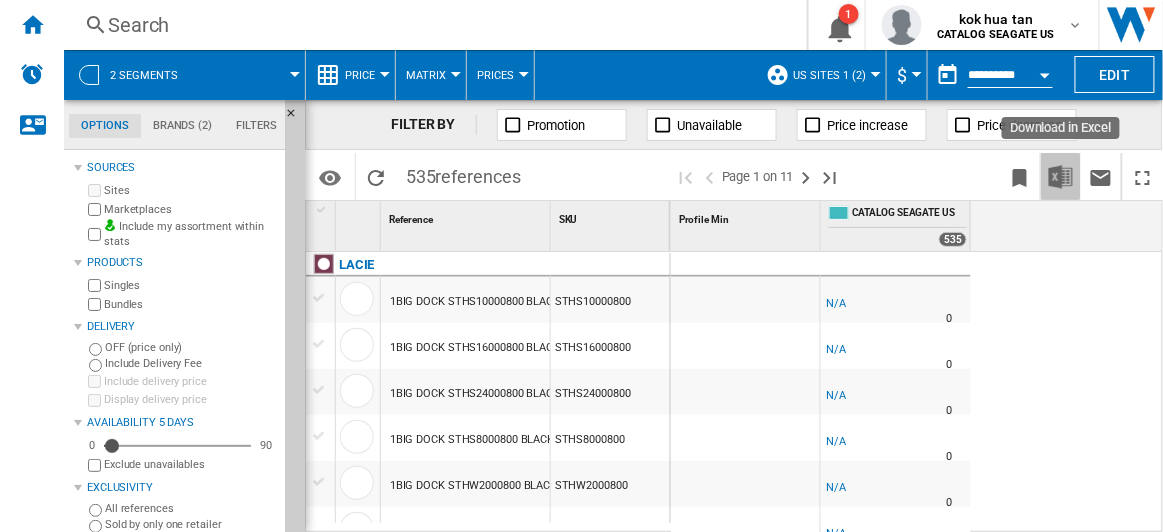 click at bounding box center [1061, 177] 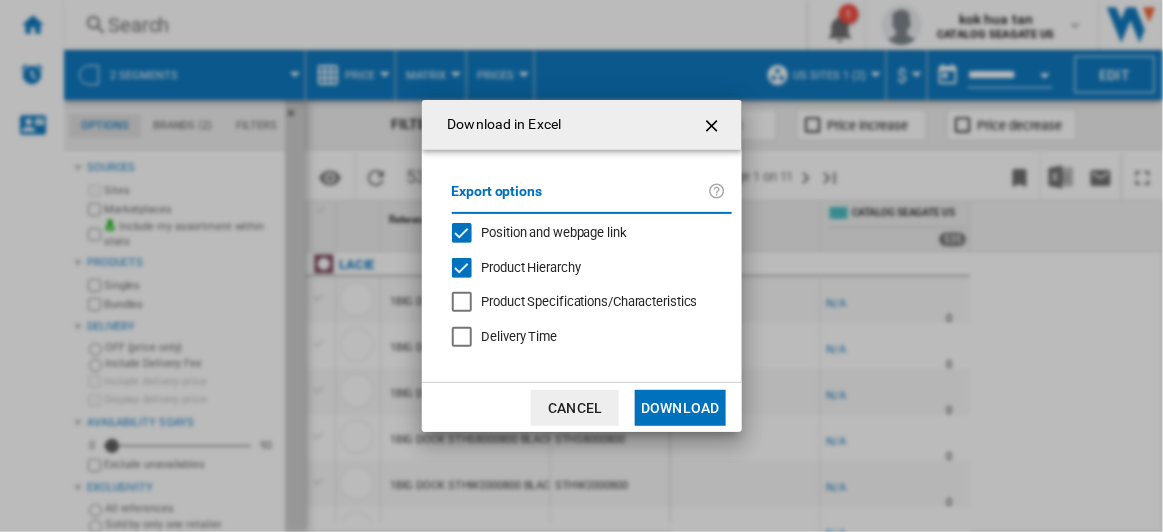 click on "Download" 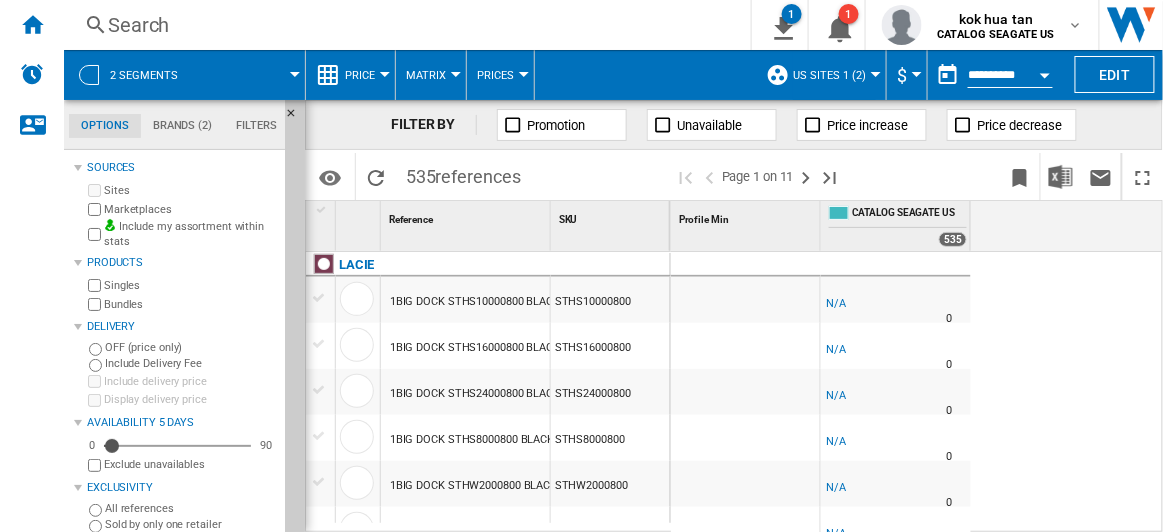 click at bounding box center (1045, 72) 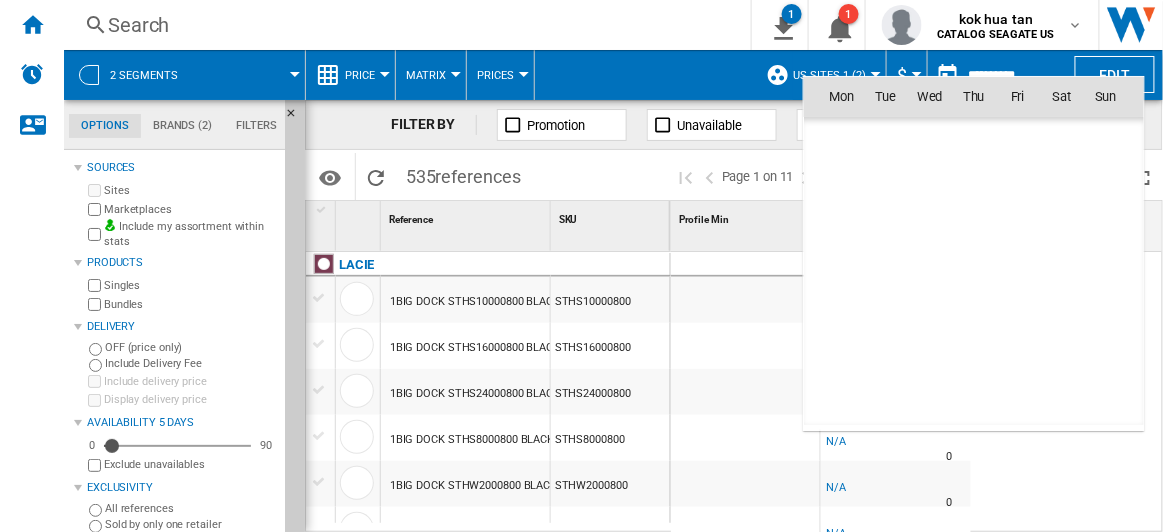 scroll, scrollTop: 9539, scrollLeft: 0, axis: vertical 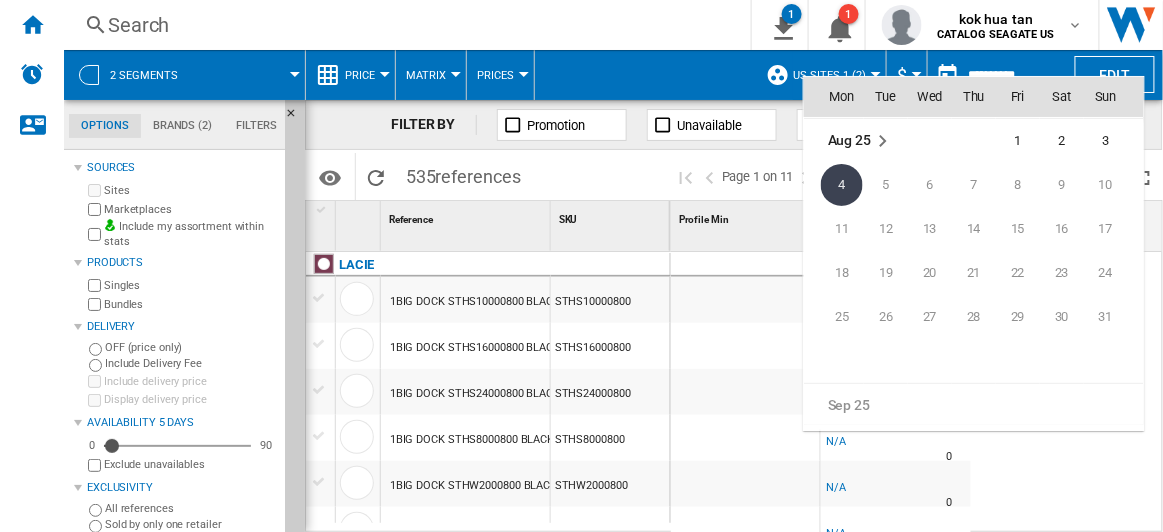 click at bounding box center [581, 266] 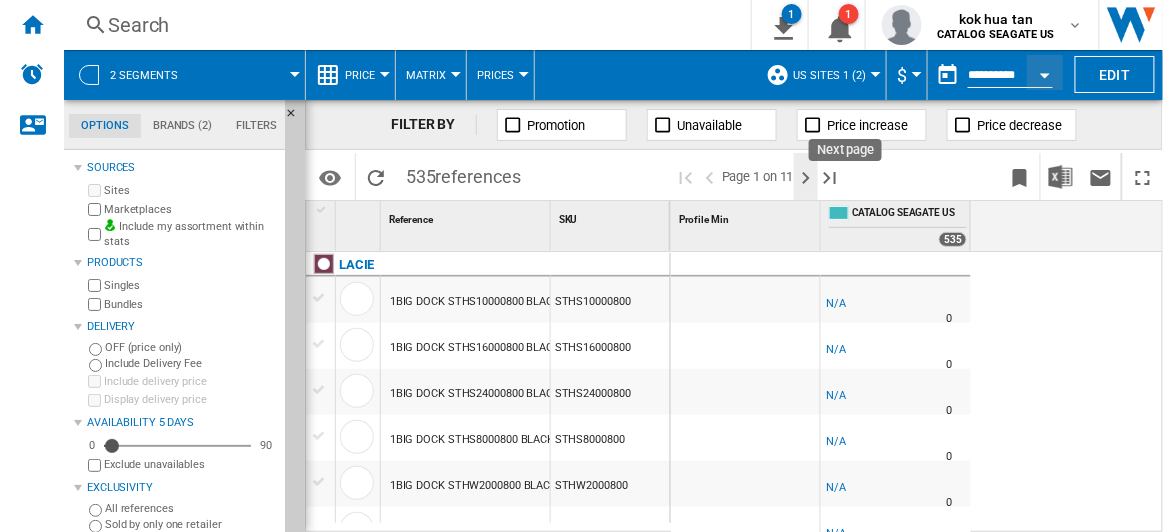 click at bounding box center (806, 178) 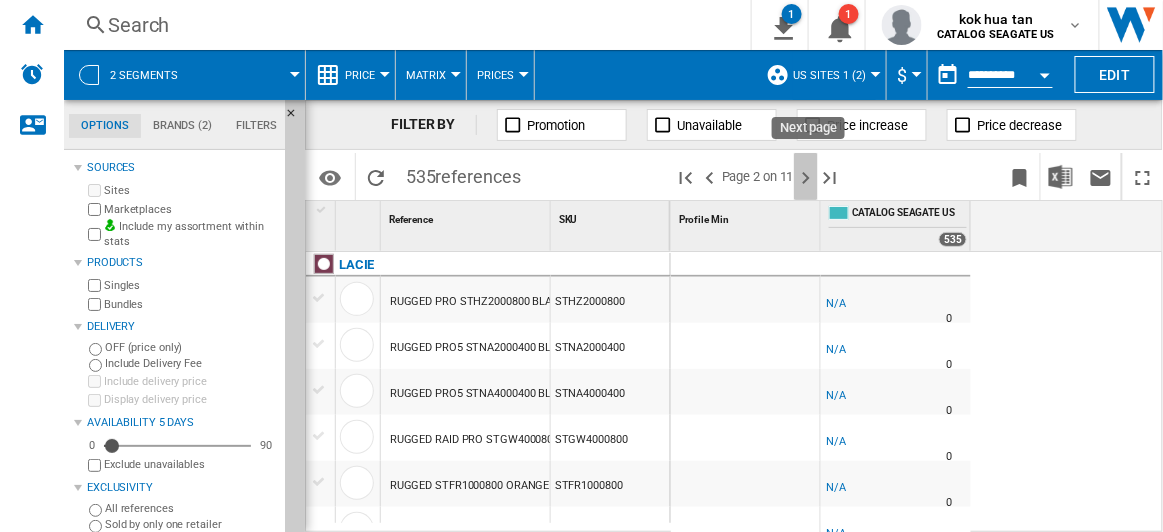 click at bounding box center [806, 178] 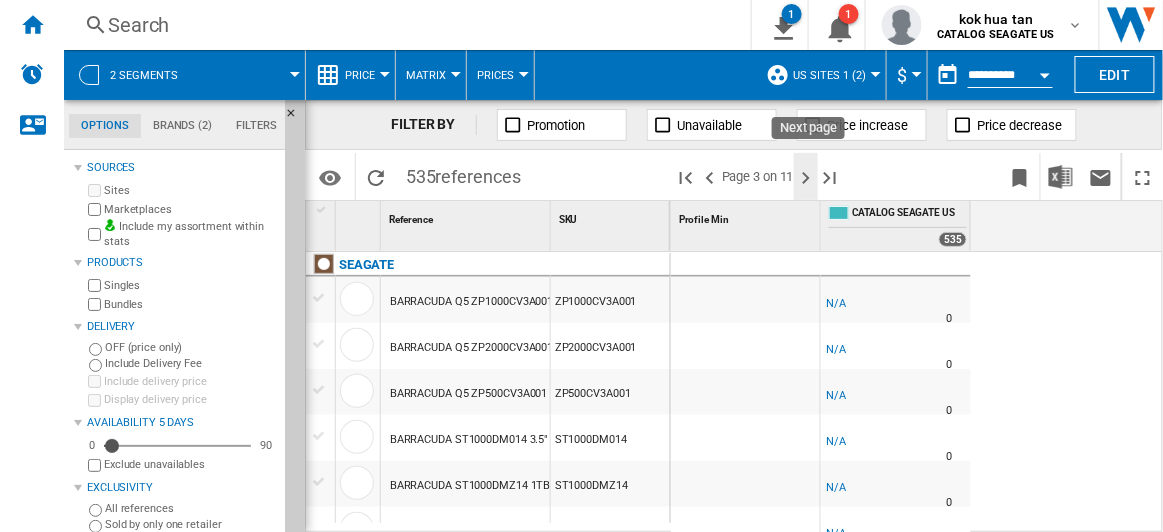 click at bounding box center [806, 178] 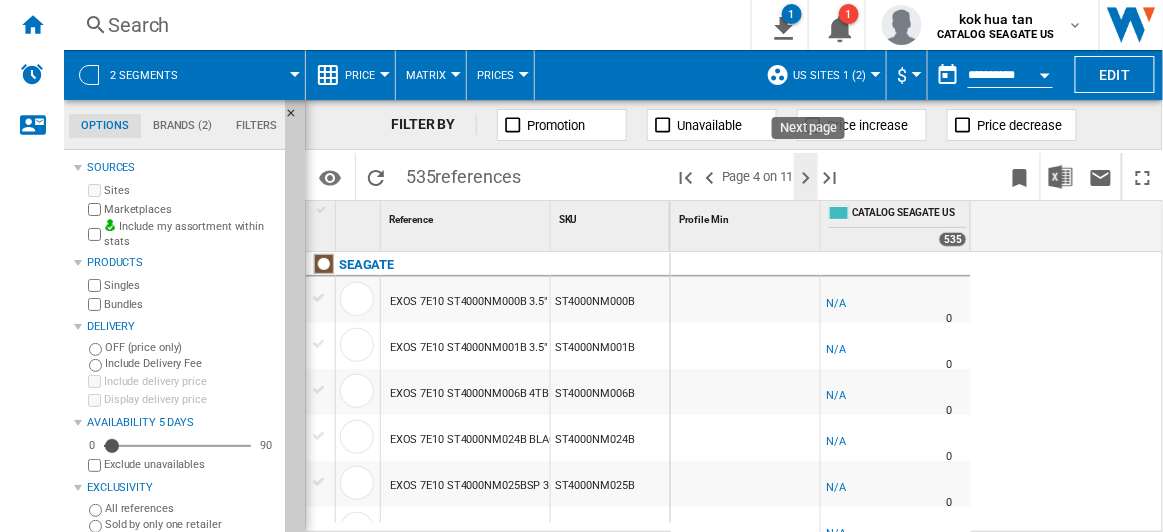 click at bounding box center (806, 178) 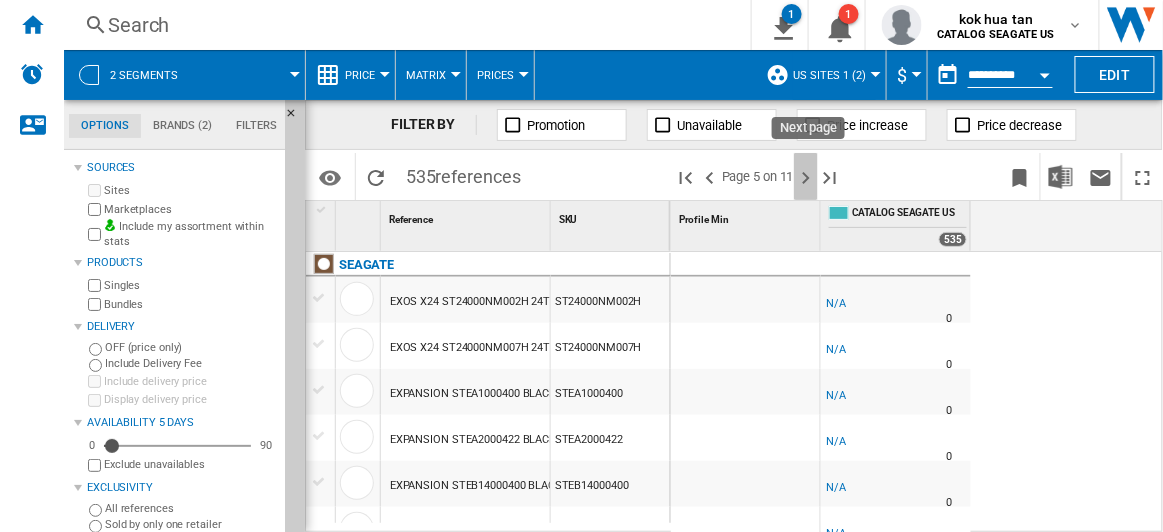 click at bounding box center (806, 178) 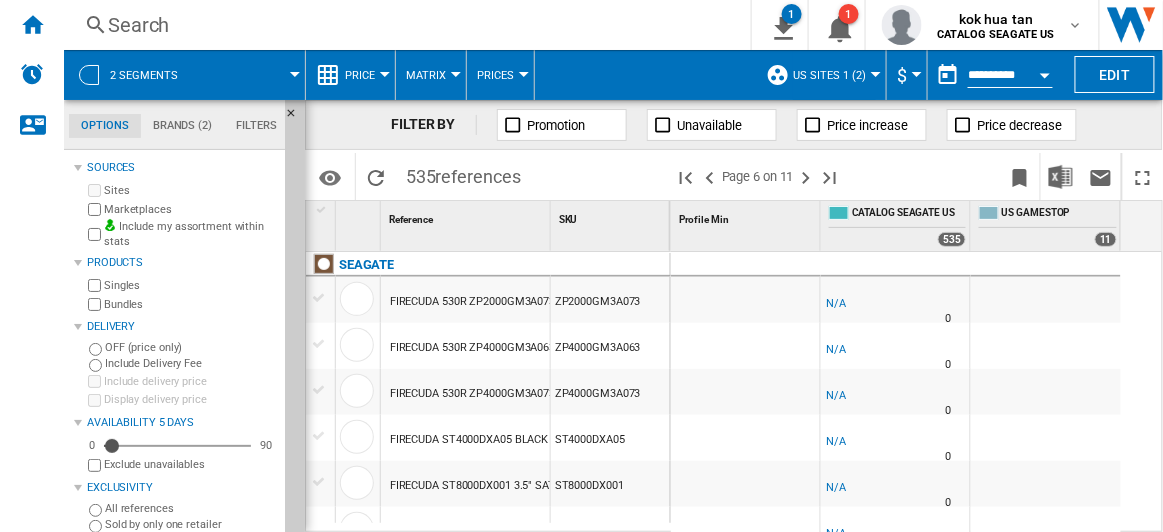 scroll, scrollTop: 272, scrollLeft: 0, axis: vertical 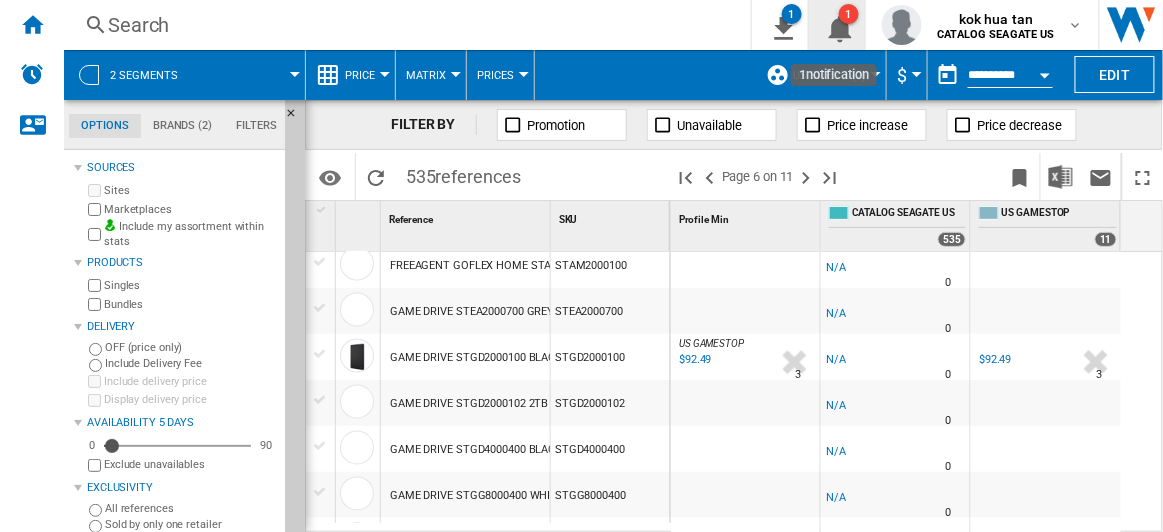 click at bounding box center (837, 25) 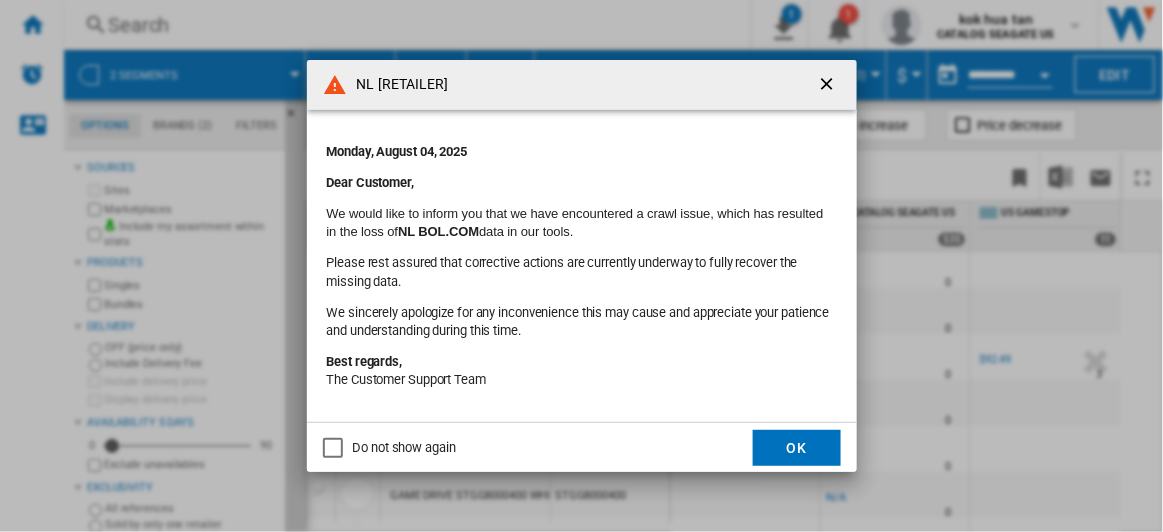 click at bounding box center [829, 86] 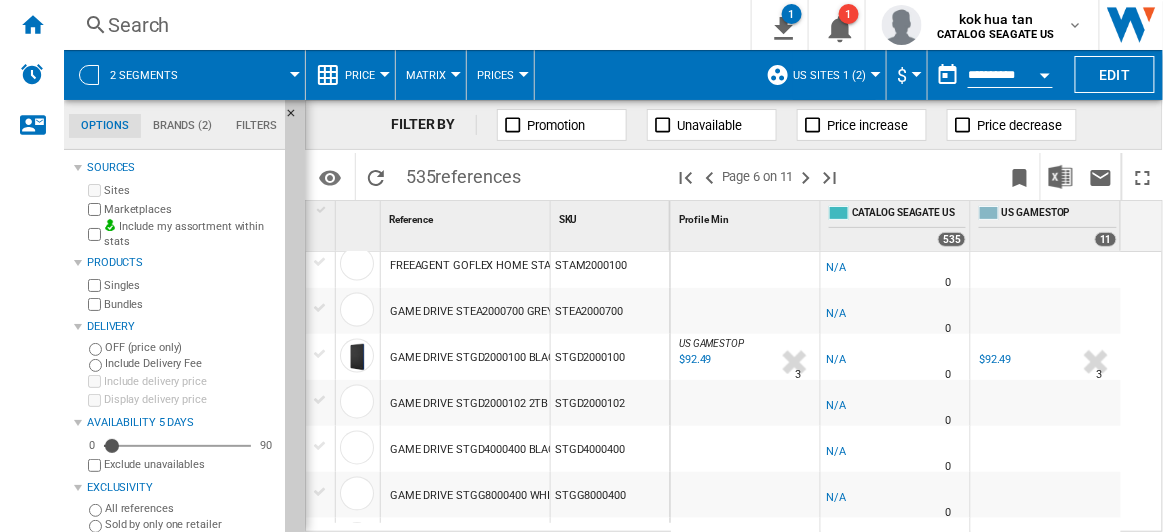 click at bounding box center [250, 75] 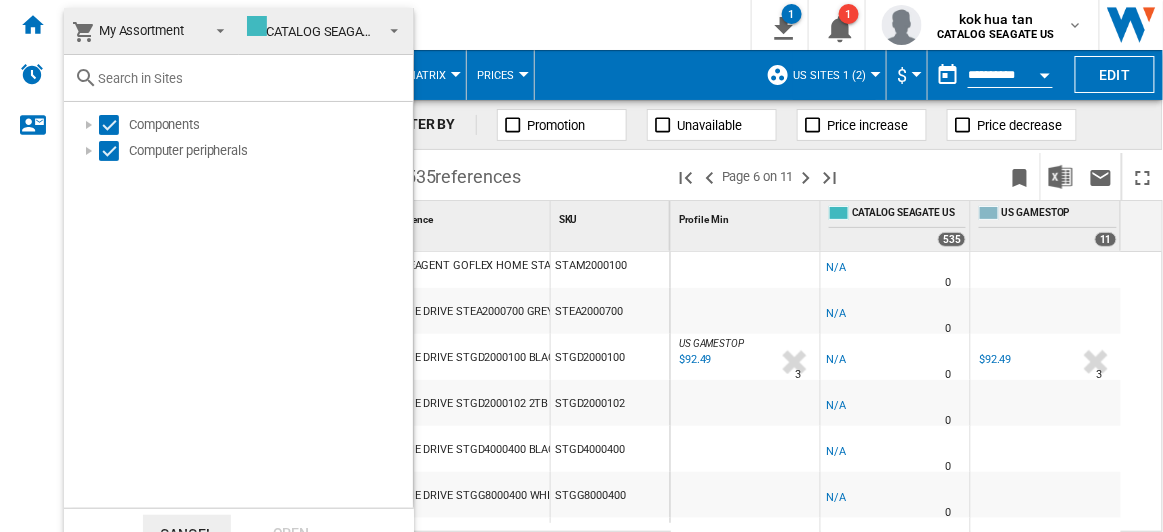 click at bounding box center (390, 29) 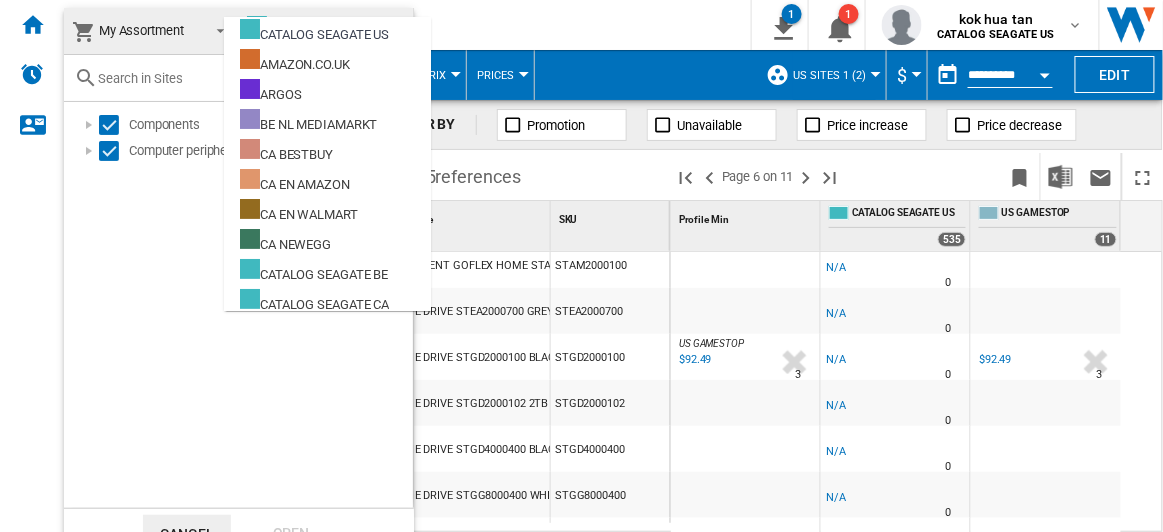 click at bounding box center (581, 266) 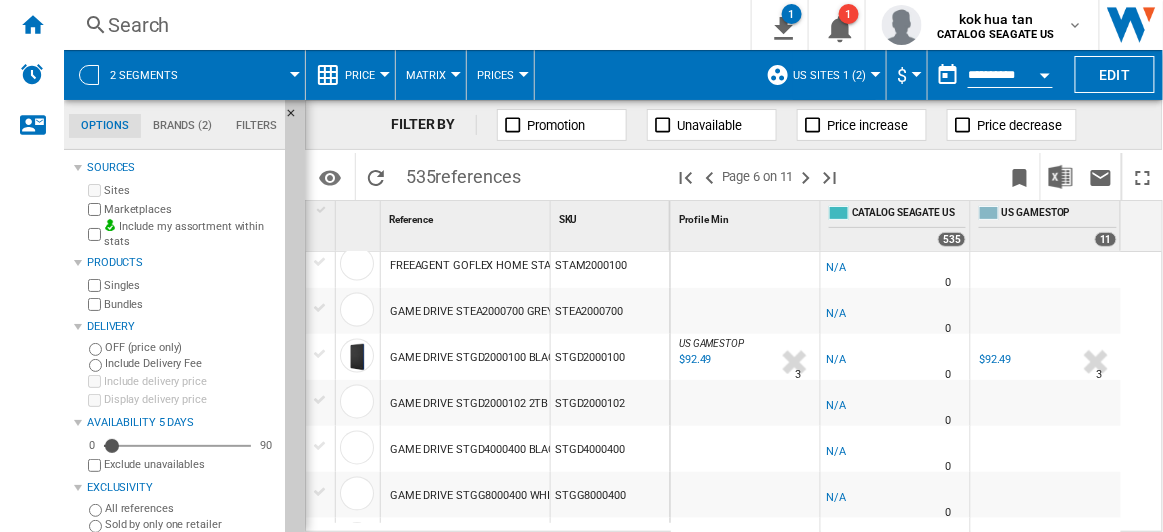 click at bounding box center [250, 75] 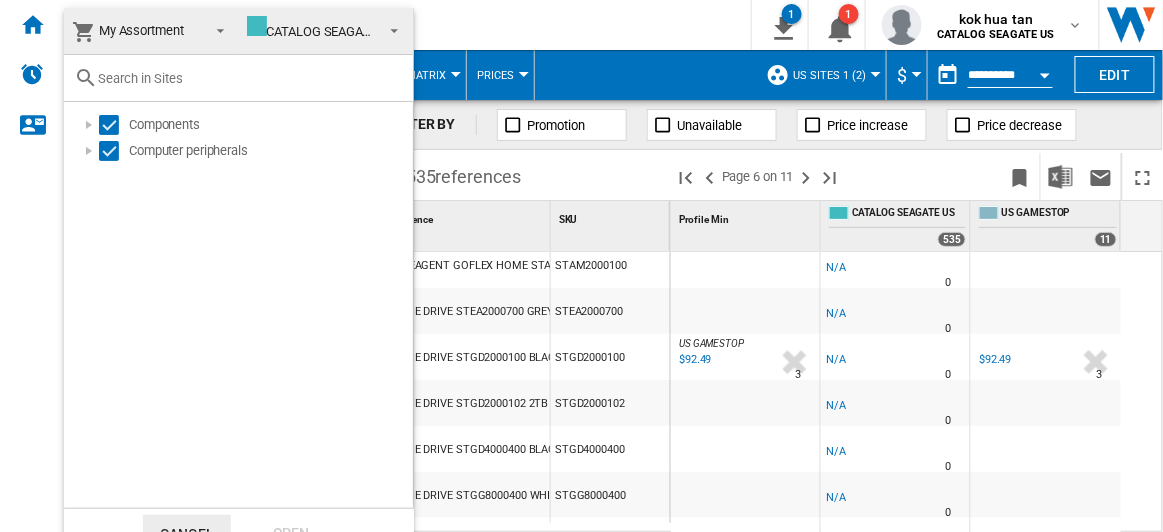 click at bounding box center (581, 266) 